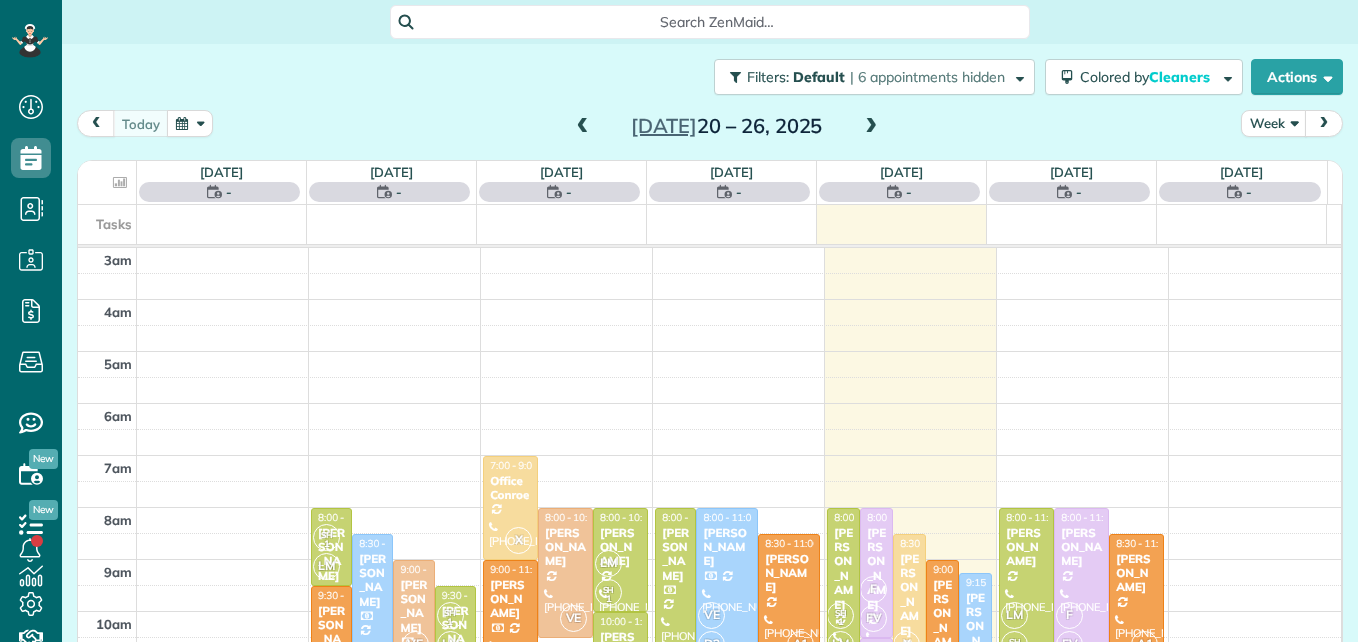 scroll, scrollTop: 0, scrollLeft: 0, axis: both 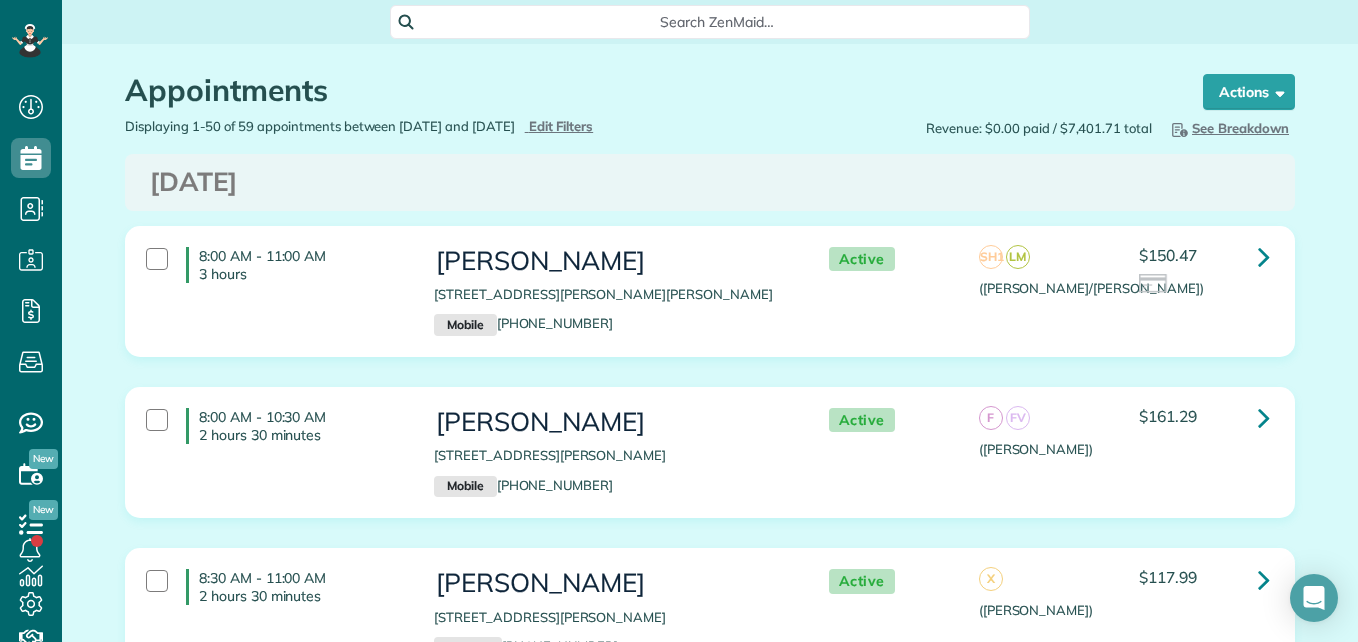 click on "Search ZenMaid…" at bounding box center (717, 22) 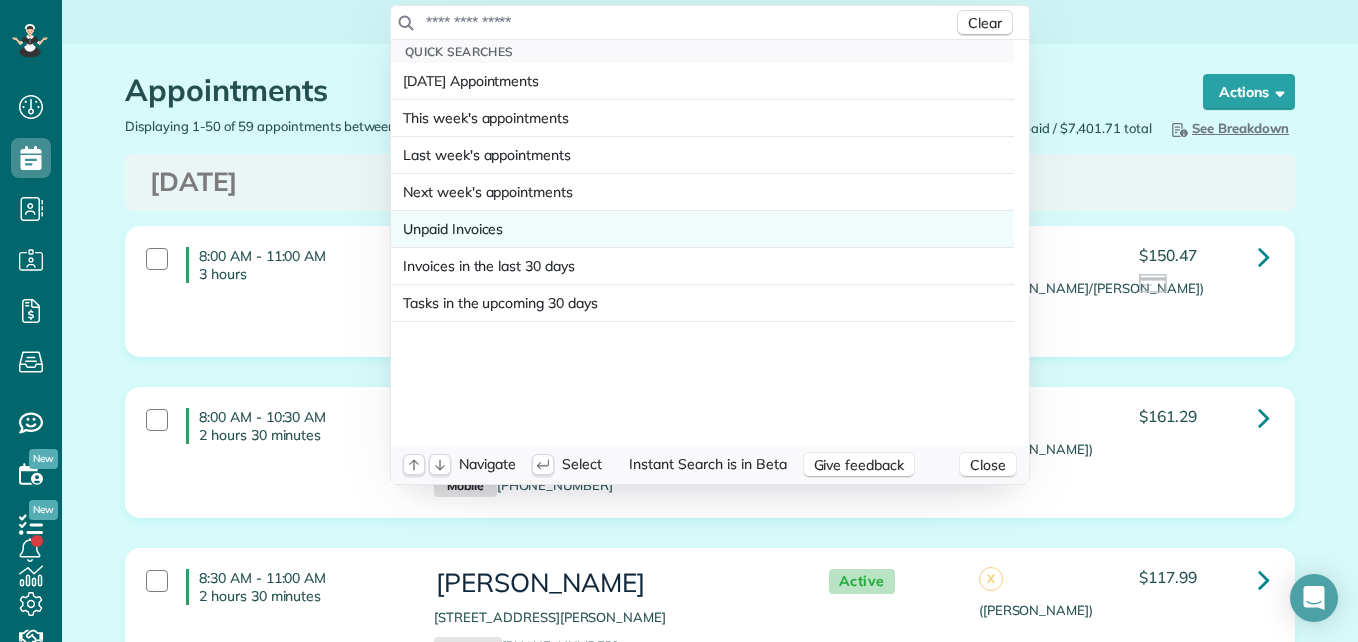click on "Unpaid Invoices" at bounding box center (453, 229) 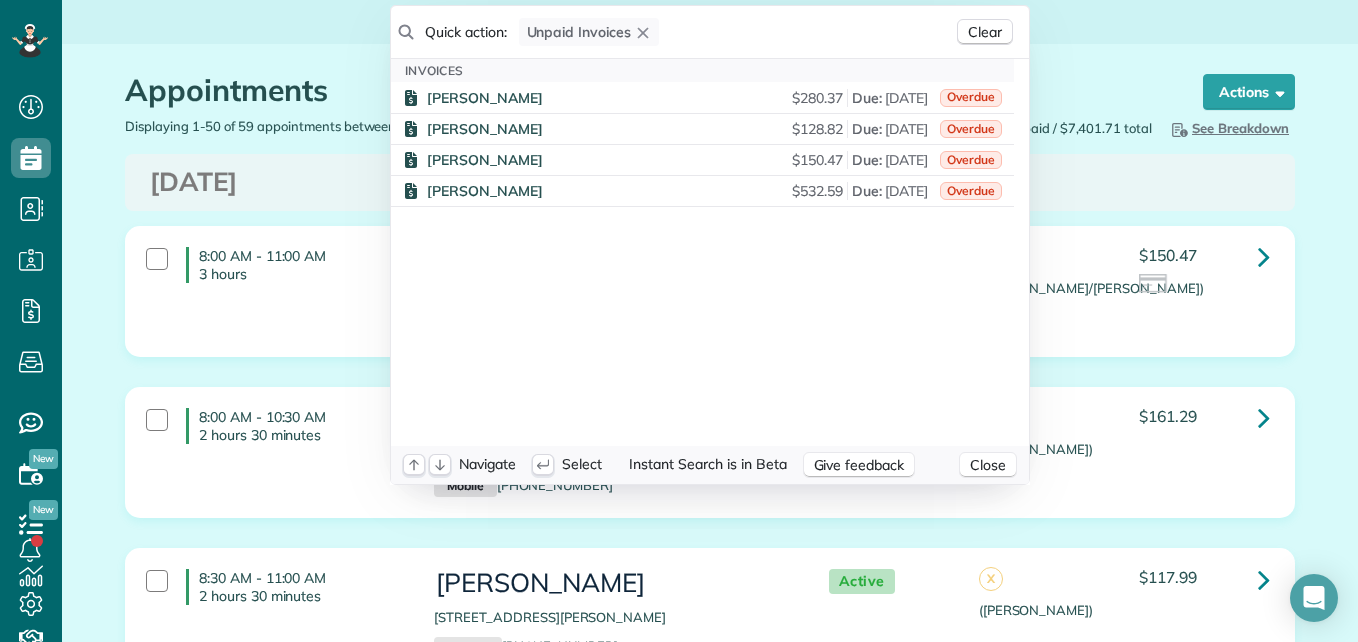 click on "Dashboard
Scheduling
Calendar View
List View
Dispatch View - Weekly scheduling (Beta)" at bounding box center (679, 321) 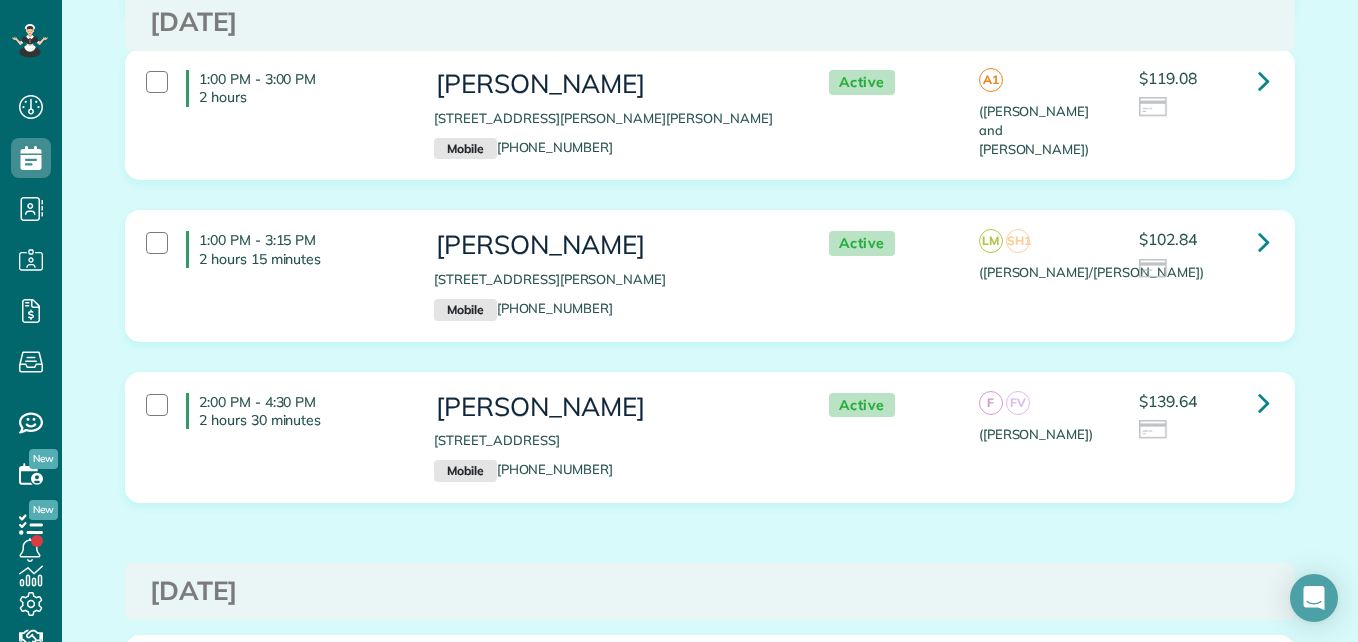 scroll, scrollTop: 1544, scrollLeft: 0, axis: vertical 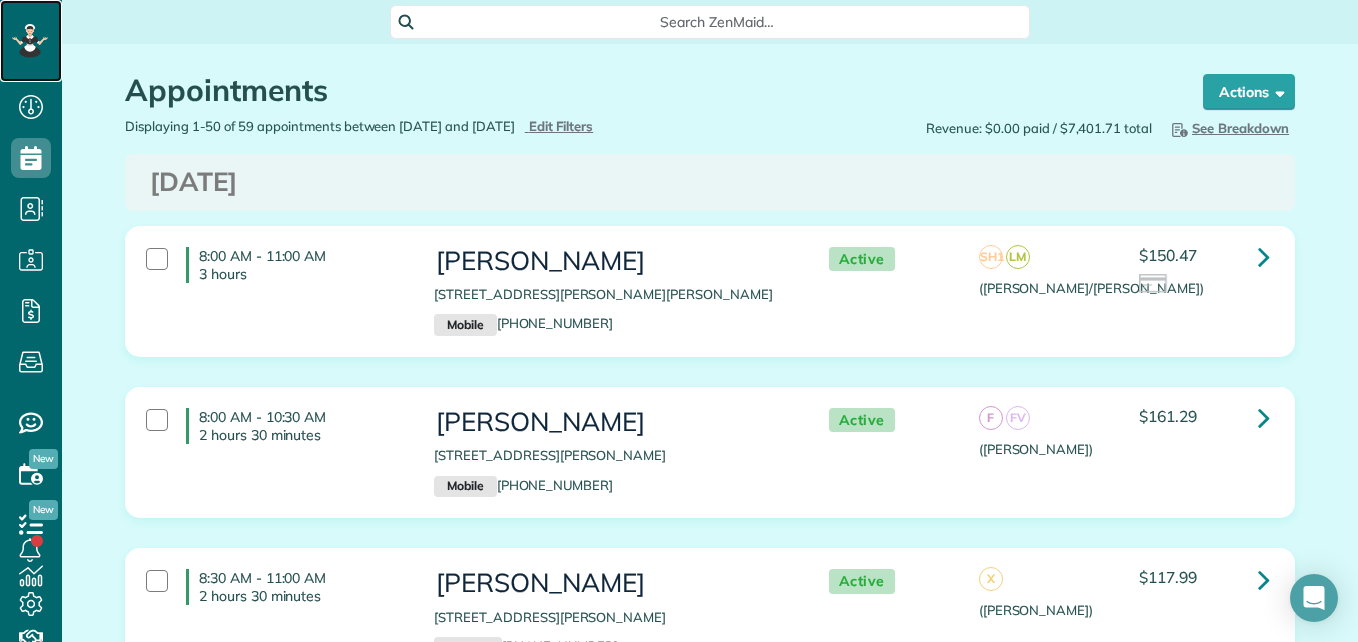click 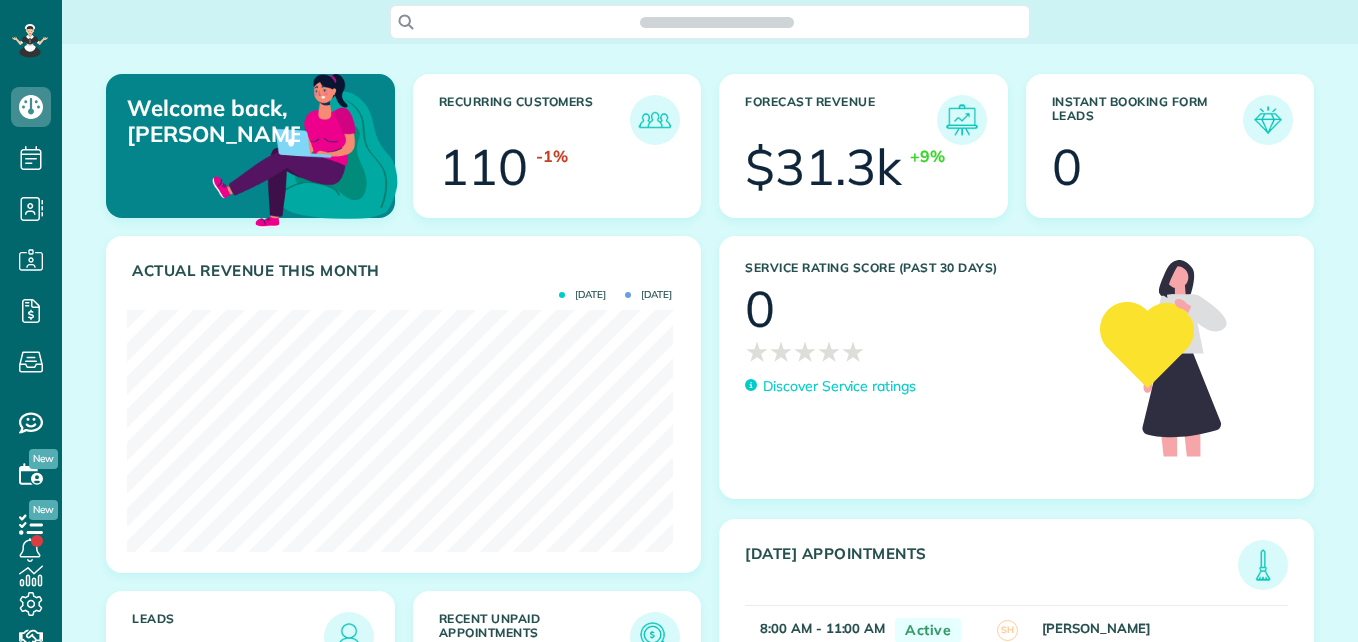 scroll, scrollTop: 0, scrollLeft: 0, axis: both 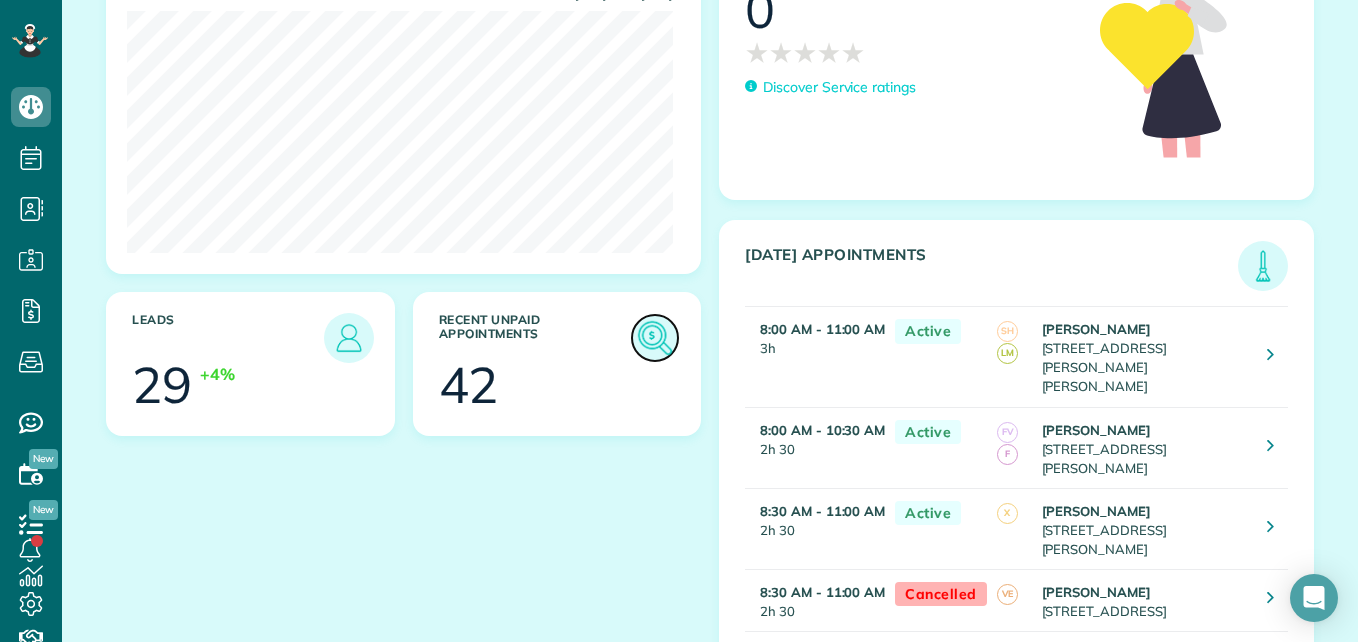 click at bounding box center [655, 338] 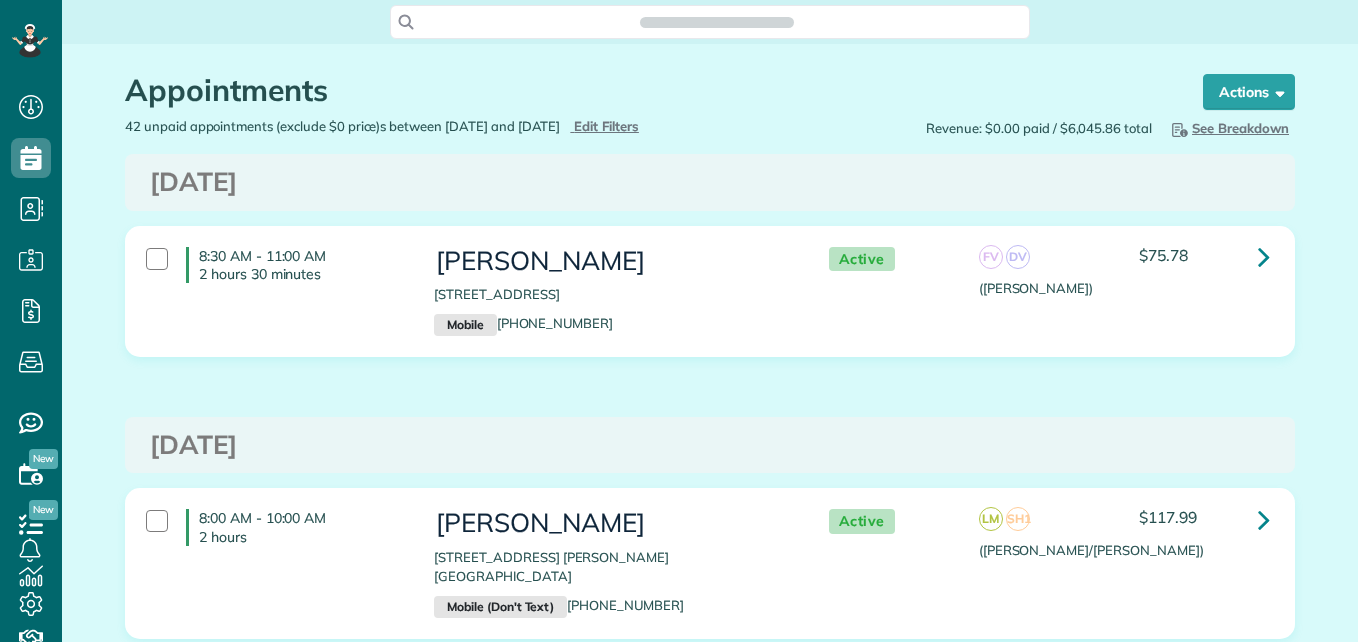 scroll, scrollTop: 0, scrollLeft: 0, axis: both 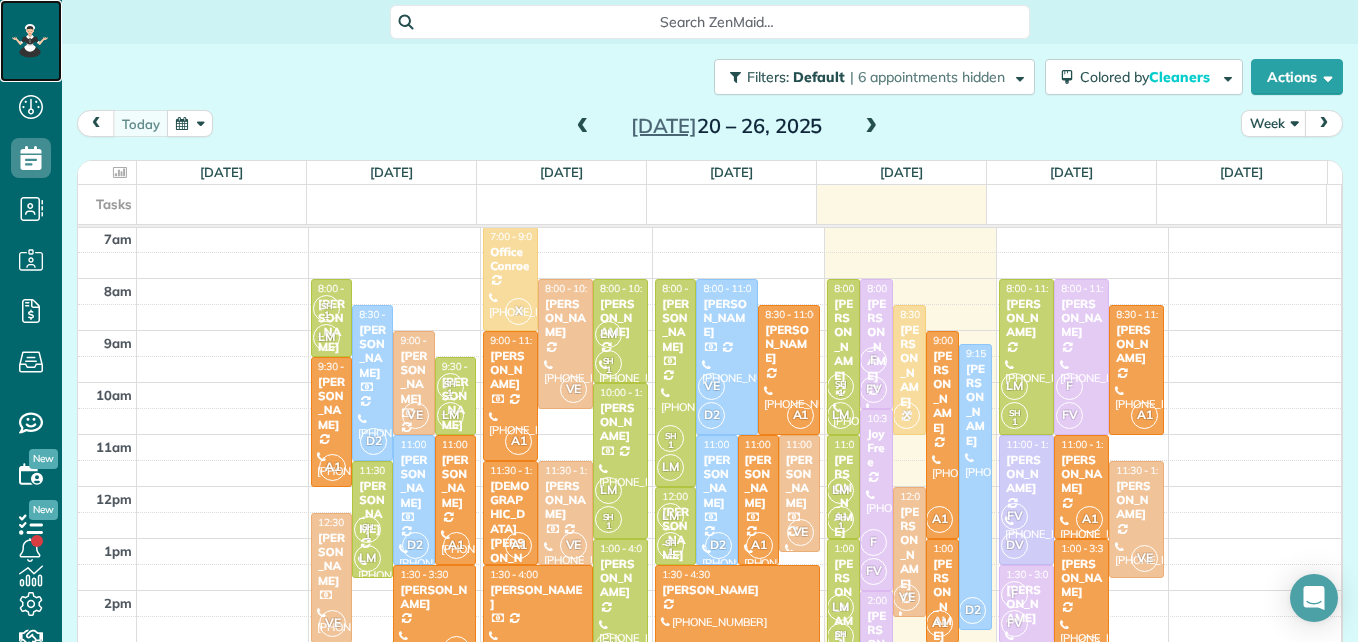 click 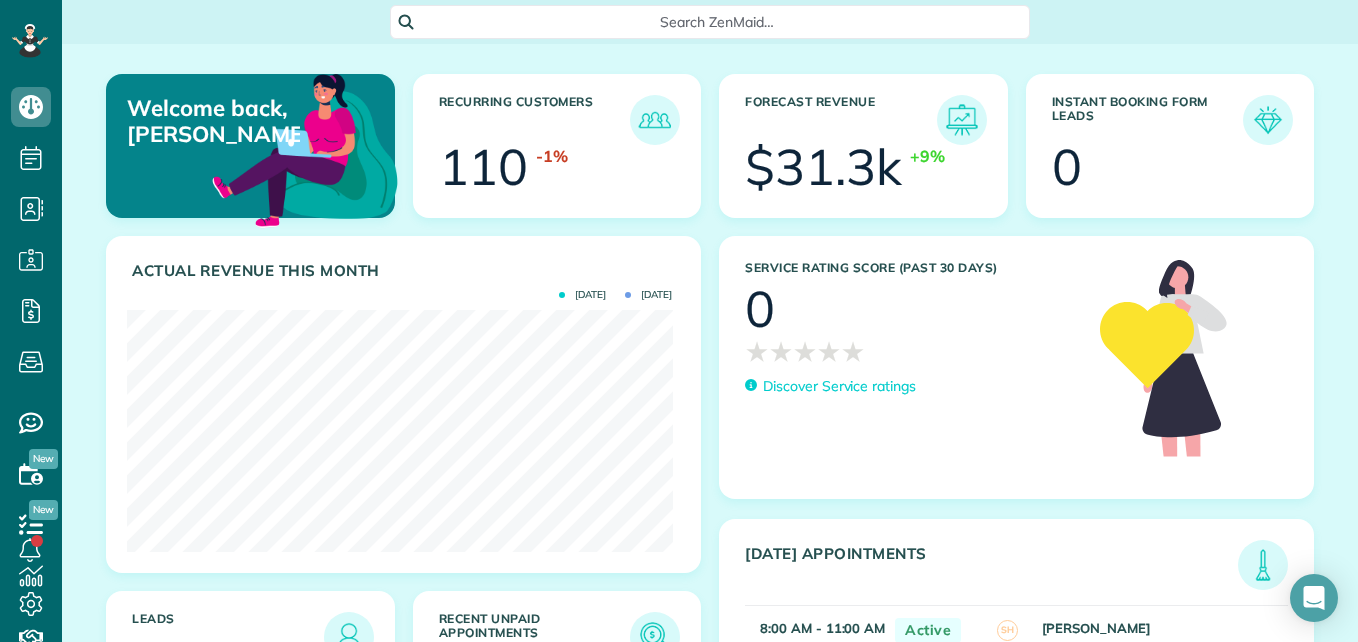 scroll, scrollTop: 0, scrollLeft: 0, axis: both 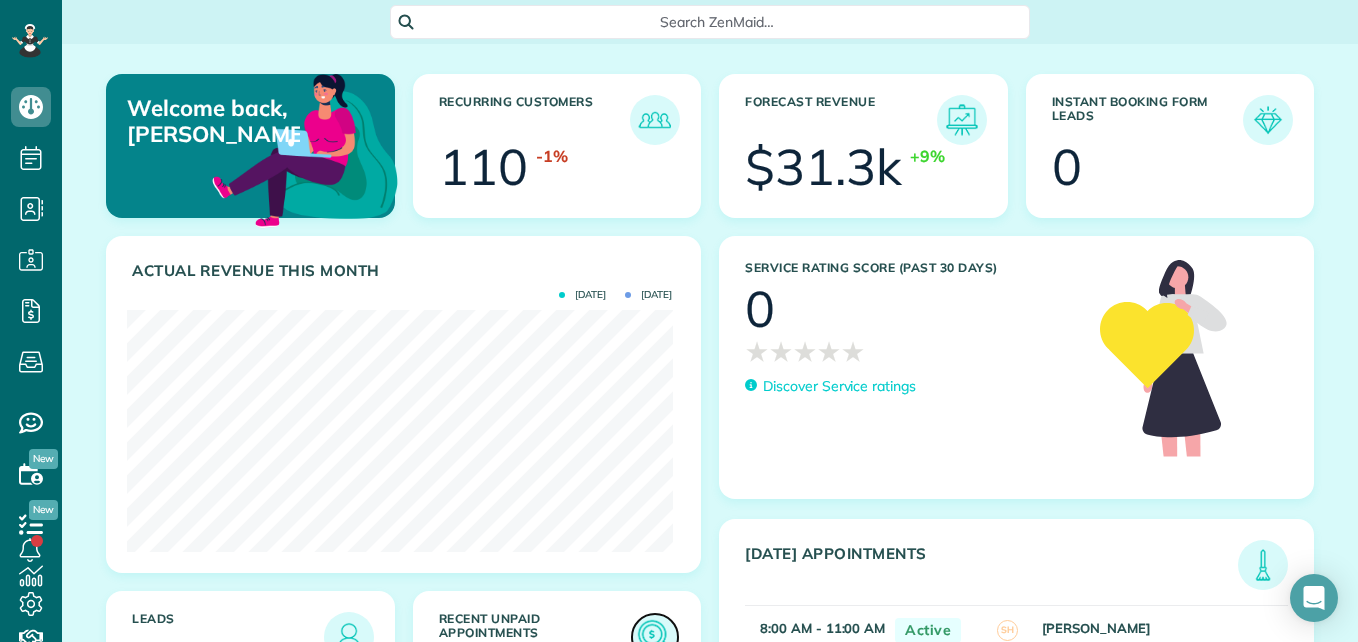 click at bounding box center (655, 637) 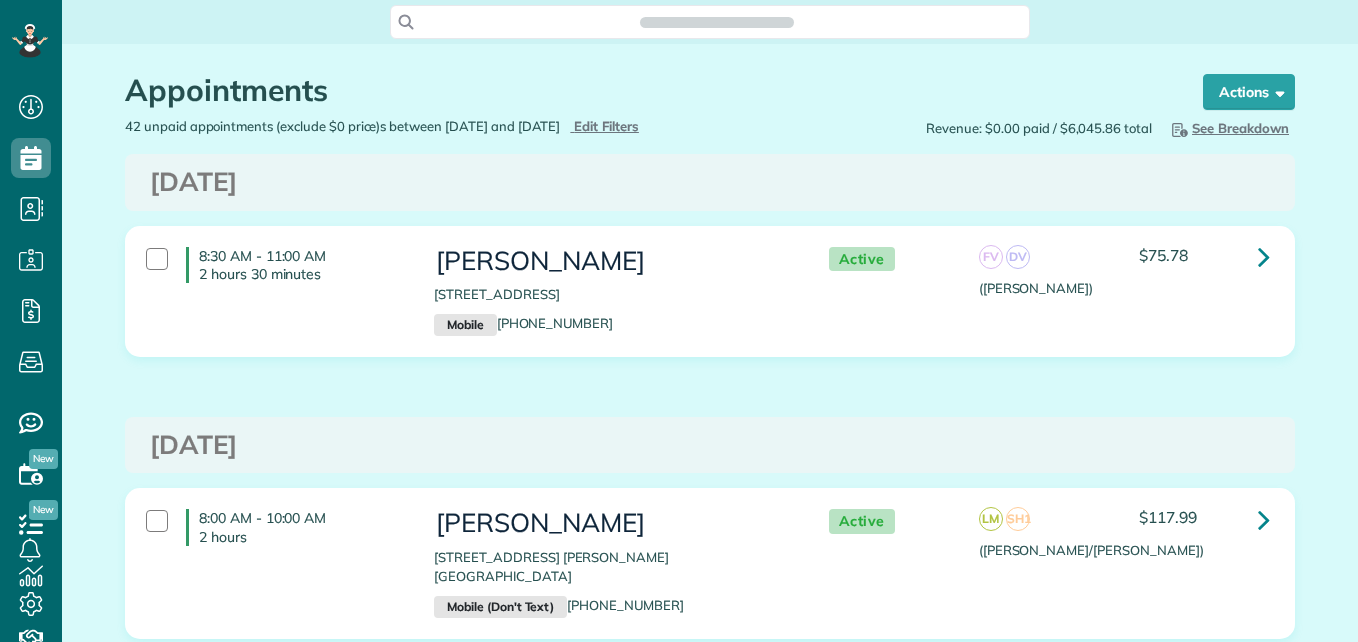 scroll, scrollTop: 0, scrollLeft: 0, axis: both 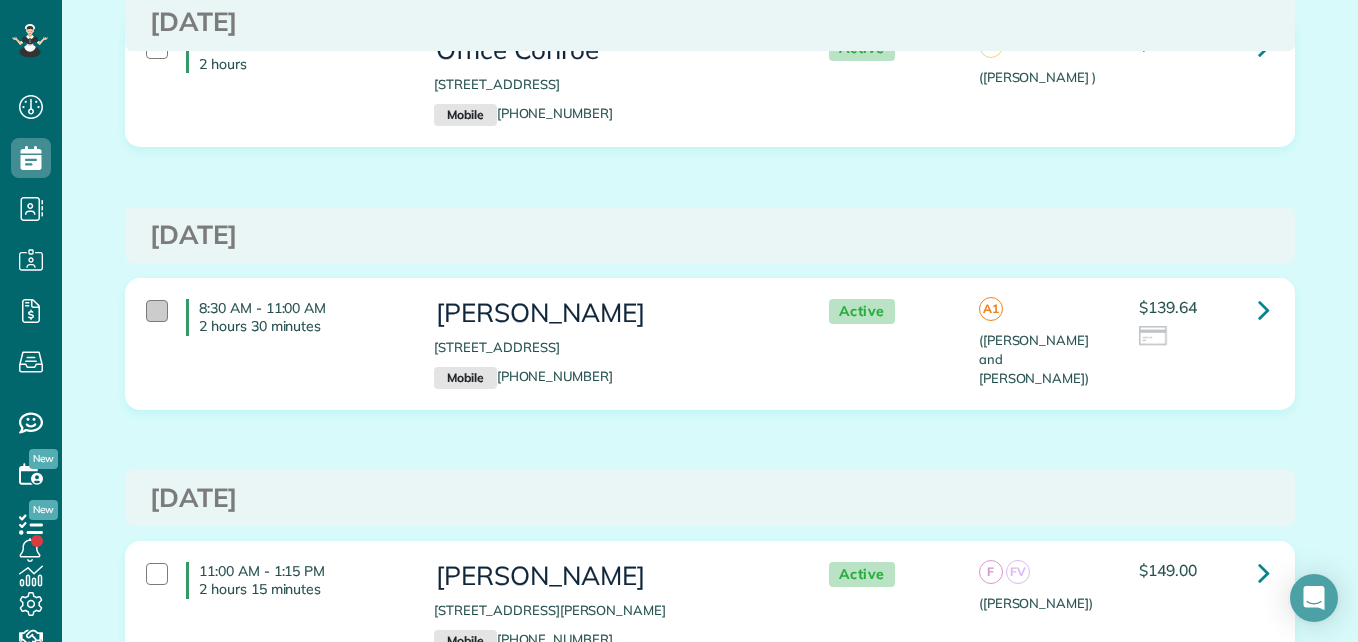 click at bounding box center (157, 311) 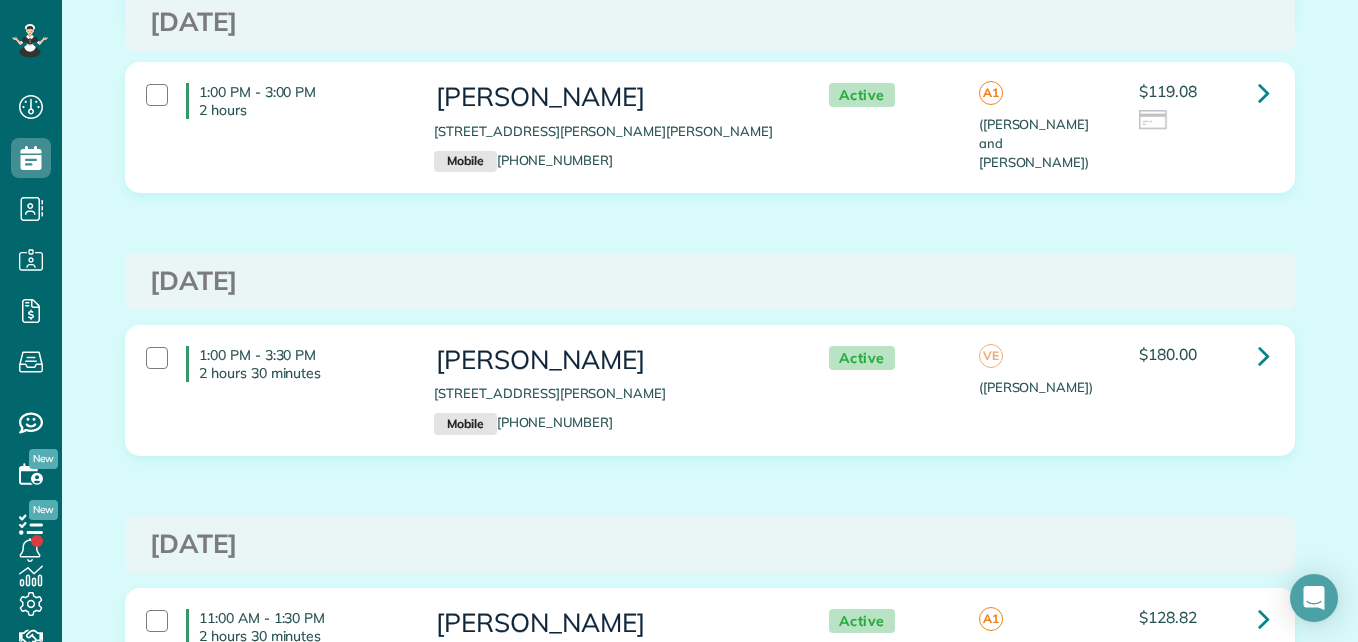 scroll, scrollTop: 5479, scrollLeft: 0, axis: vertical 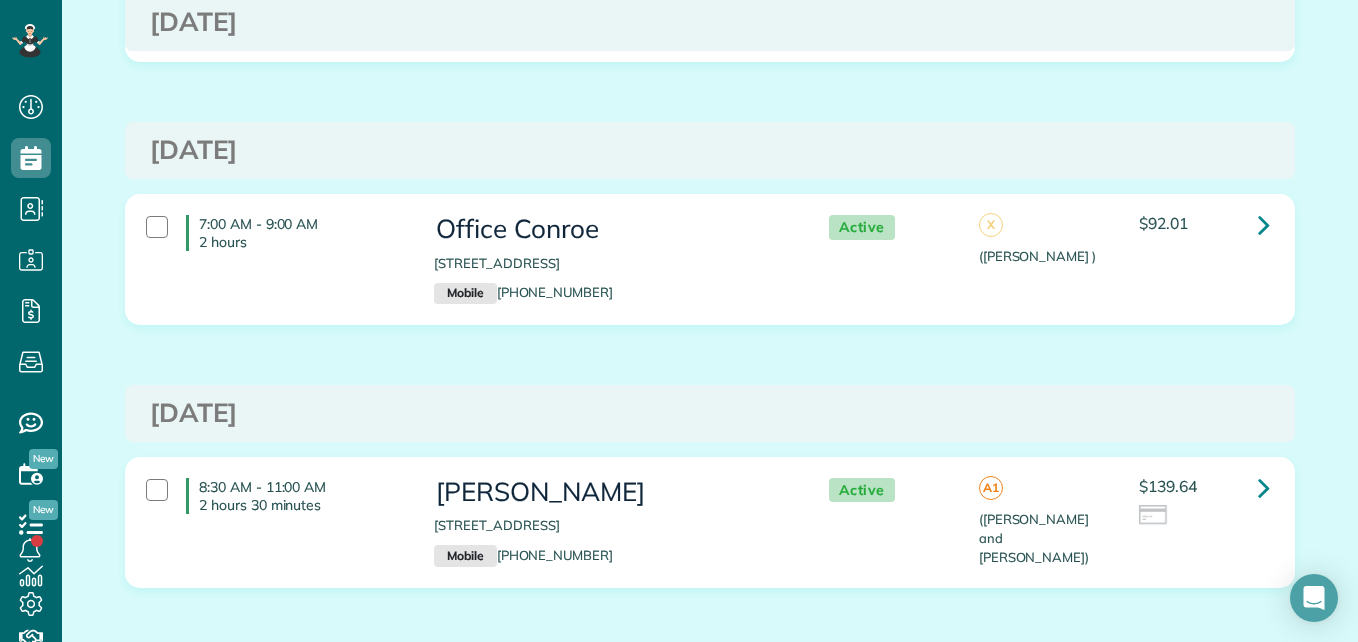 click on "8:30 AM - 11:00 AM
2 hours  30 minutes" at bounding box center [275, 496] 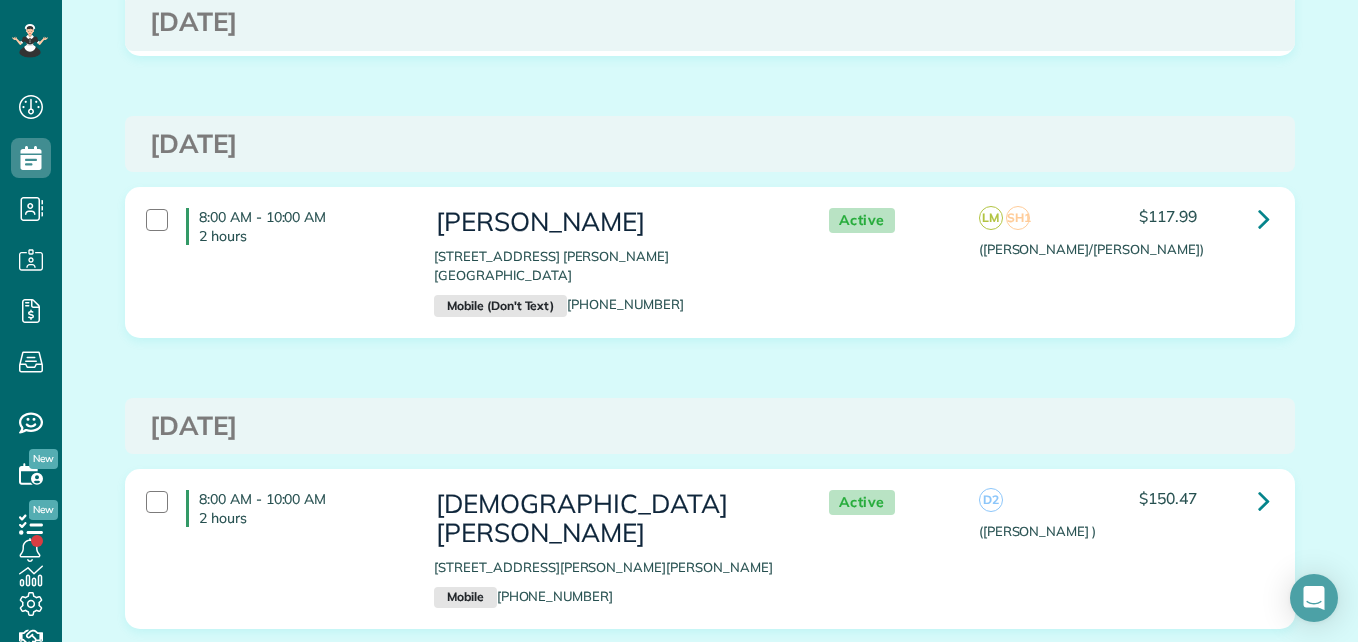 scroll, scrollTop: 0, scrollLeft: 0, axis: both 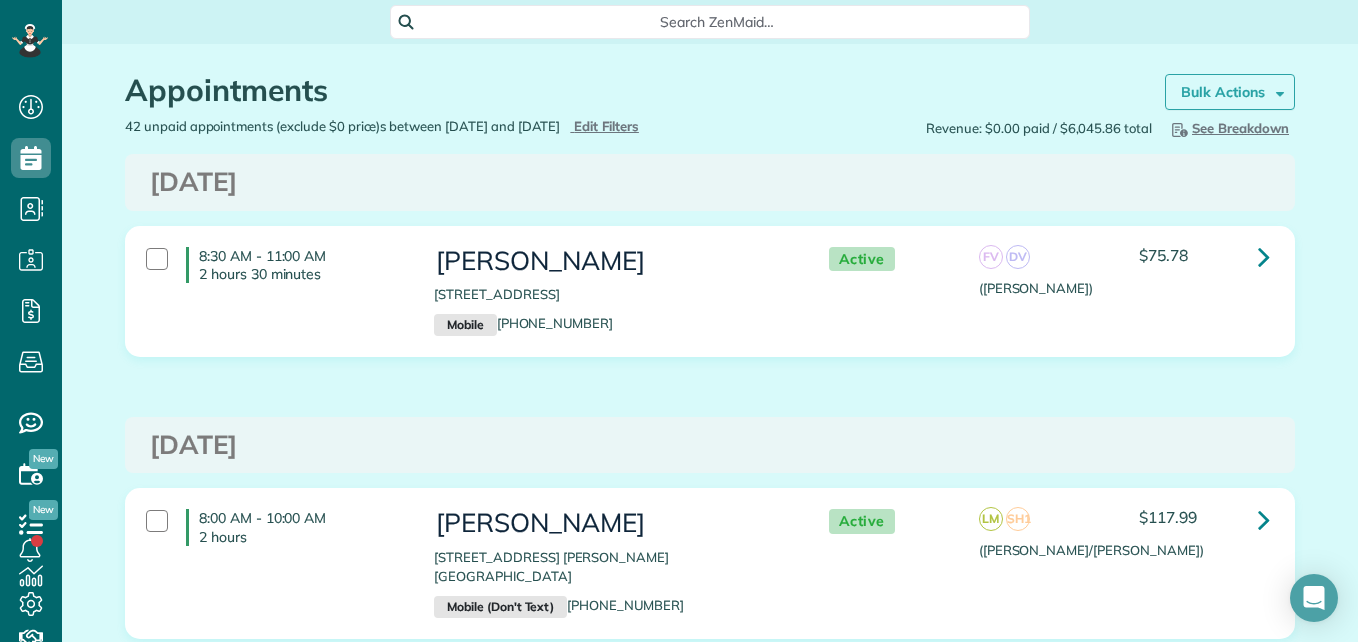 click on "Bulk Actions" at bounding box center (1223, 92) 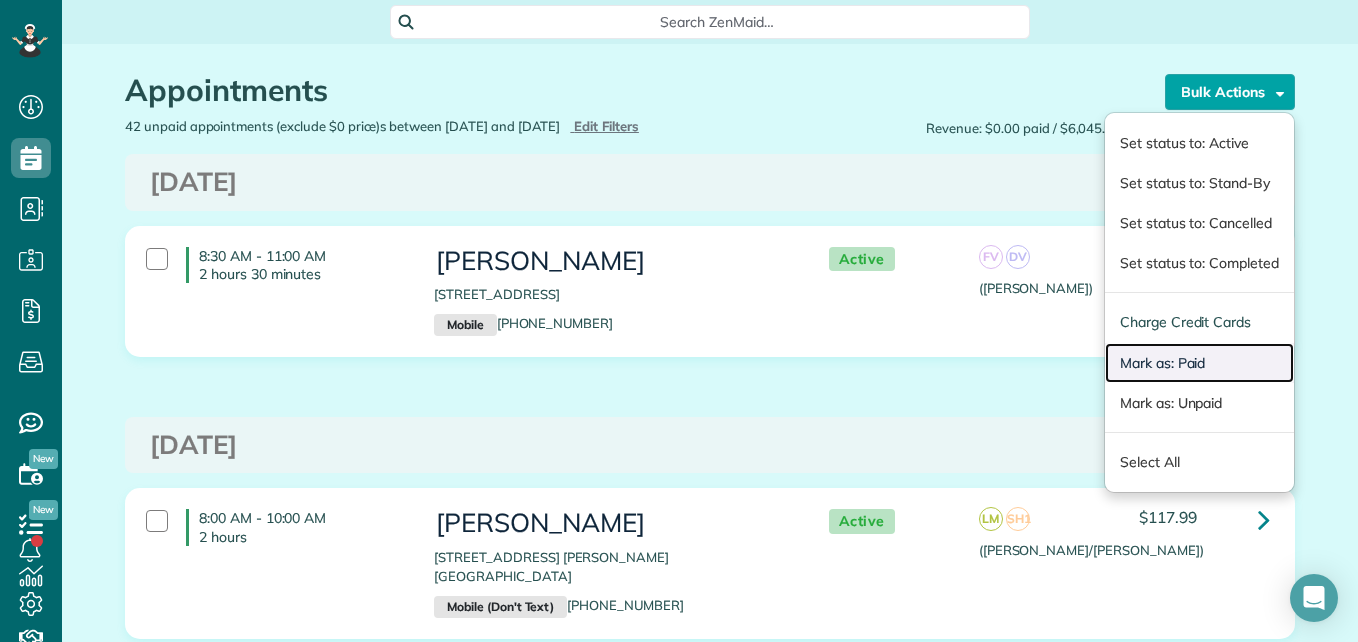 click on "Mark as: Paid" at bounding box center [1199, 363] 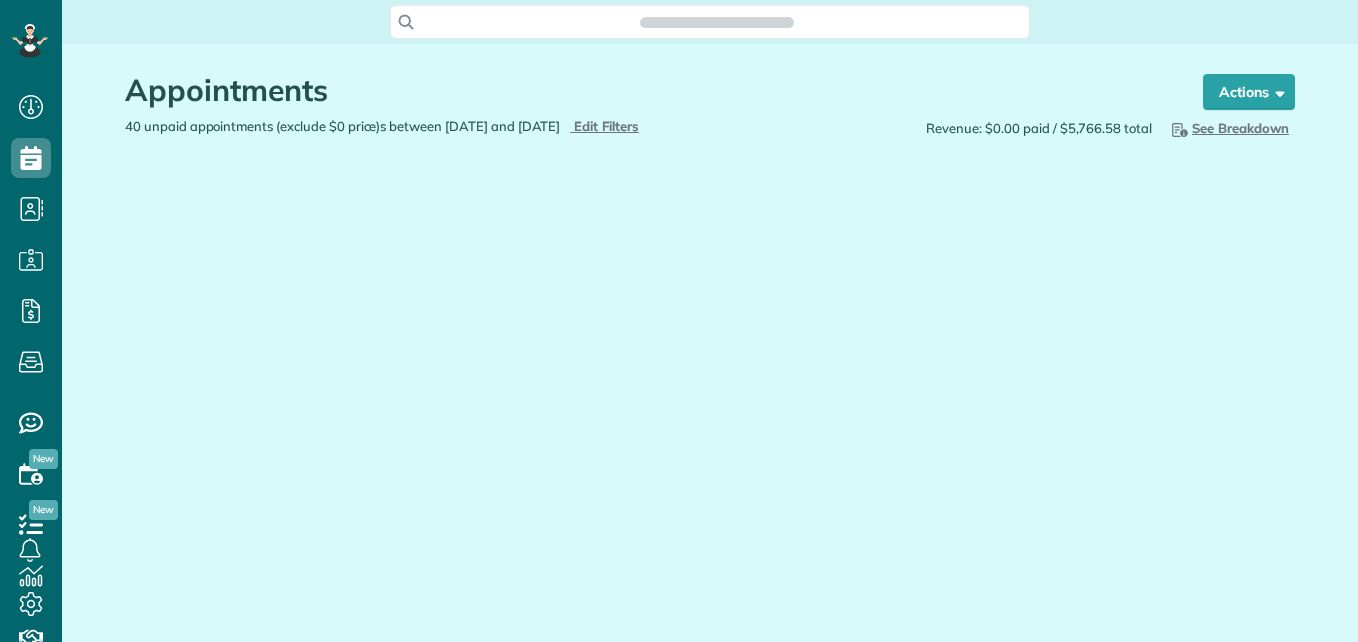 scroll, scrollTop: 0, scrollLeft: 0, axis: both 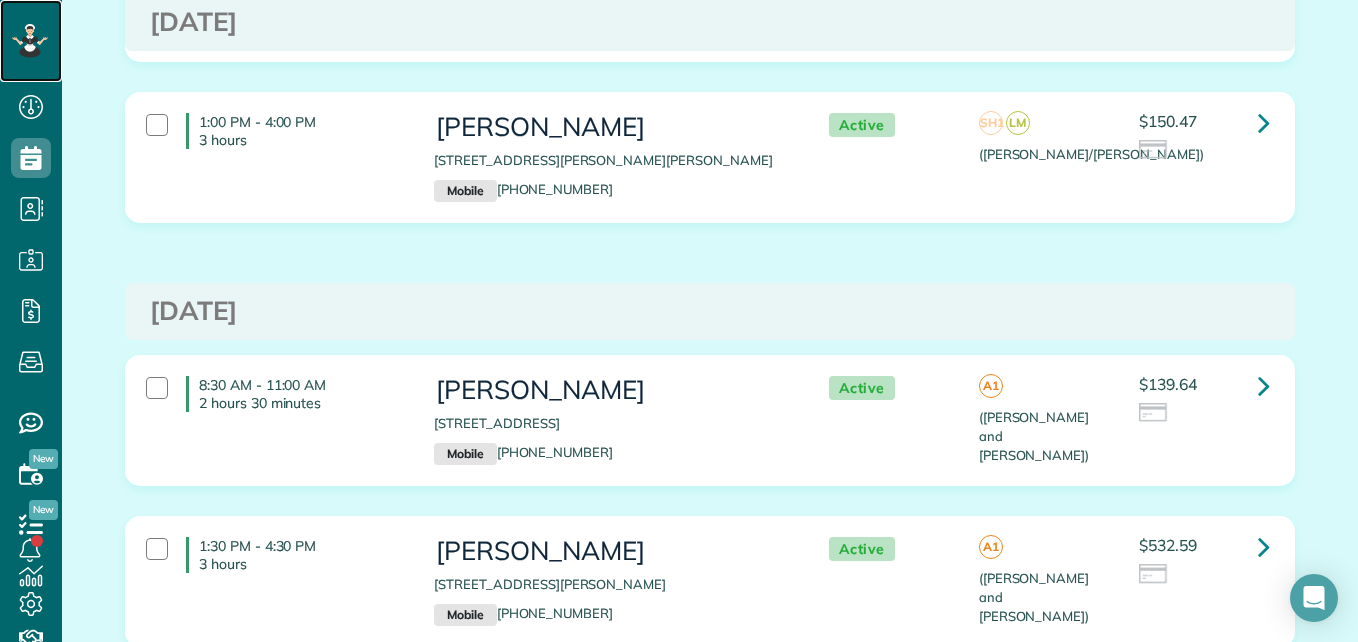 click 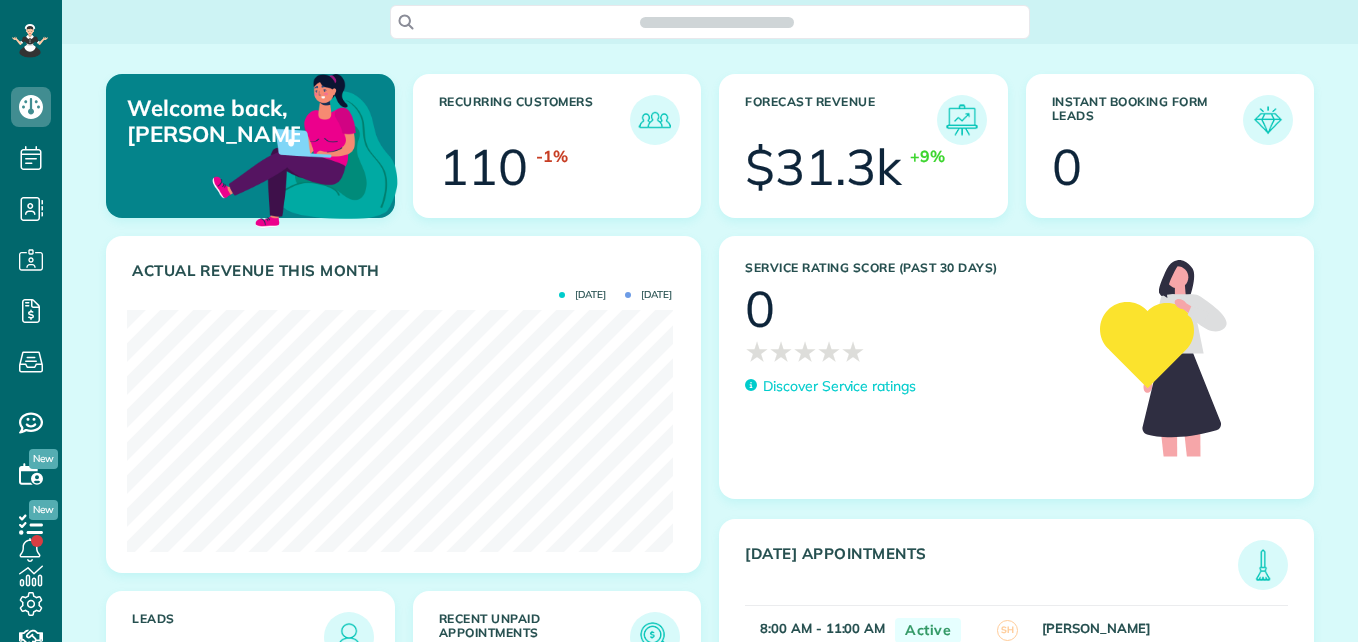 scroll, scrollTop: 0, scrollLeft: 0, axis: both 